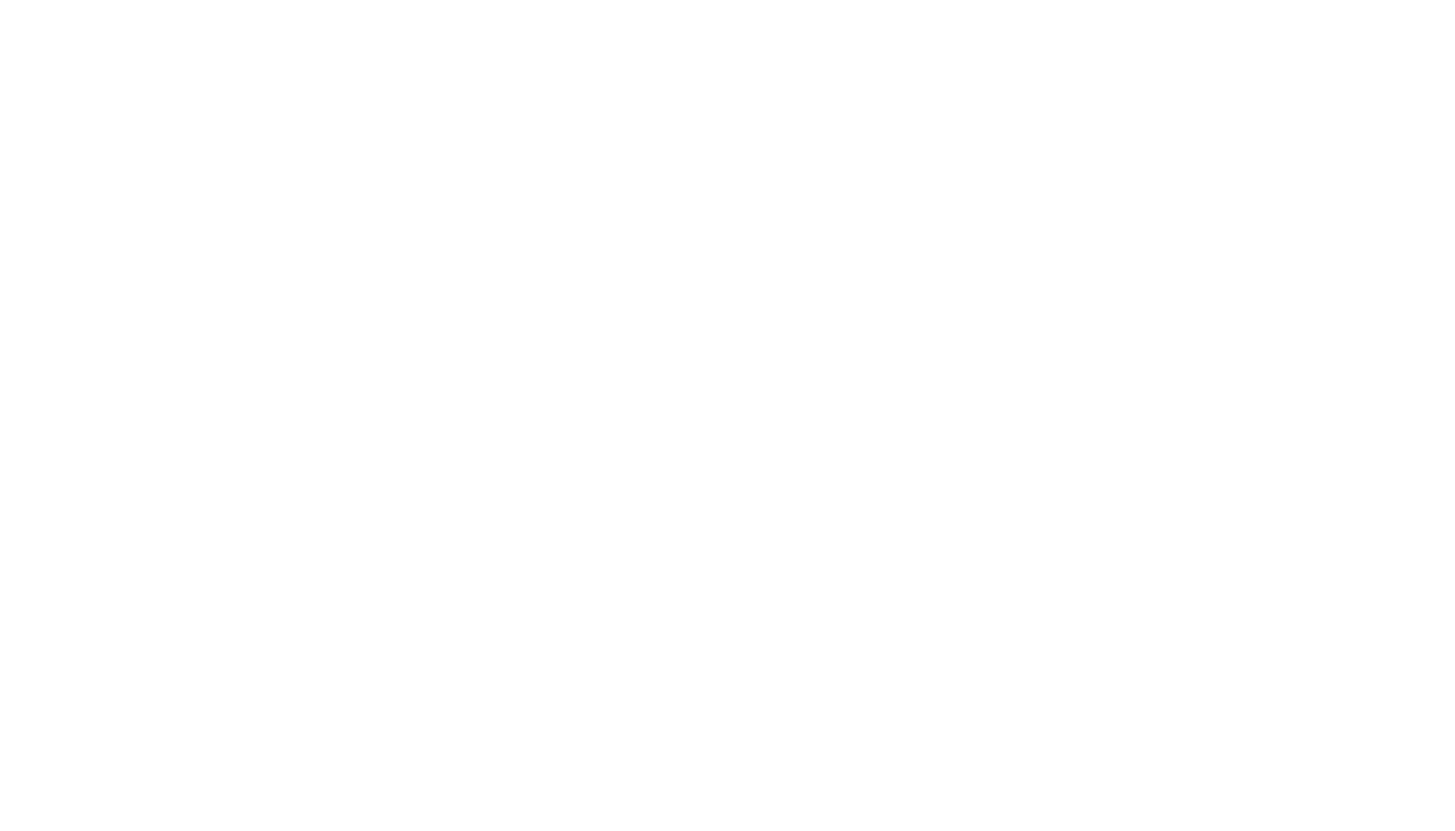 scroll, scrollTop: 0, scrollLeft: 0, axis: both 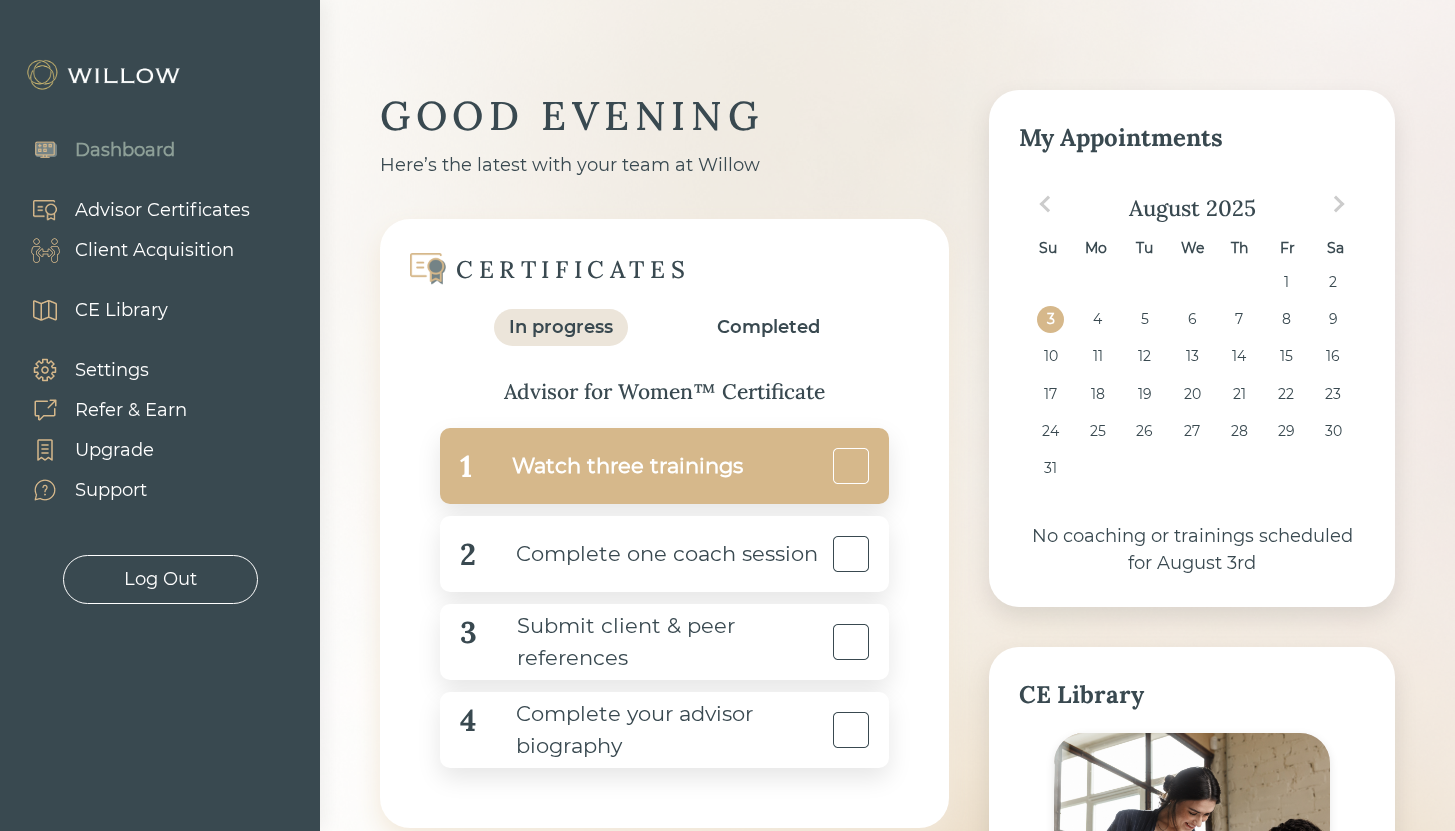 click on "Watch three trainings" at bounding box center (607, 466) 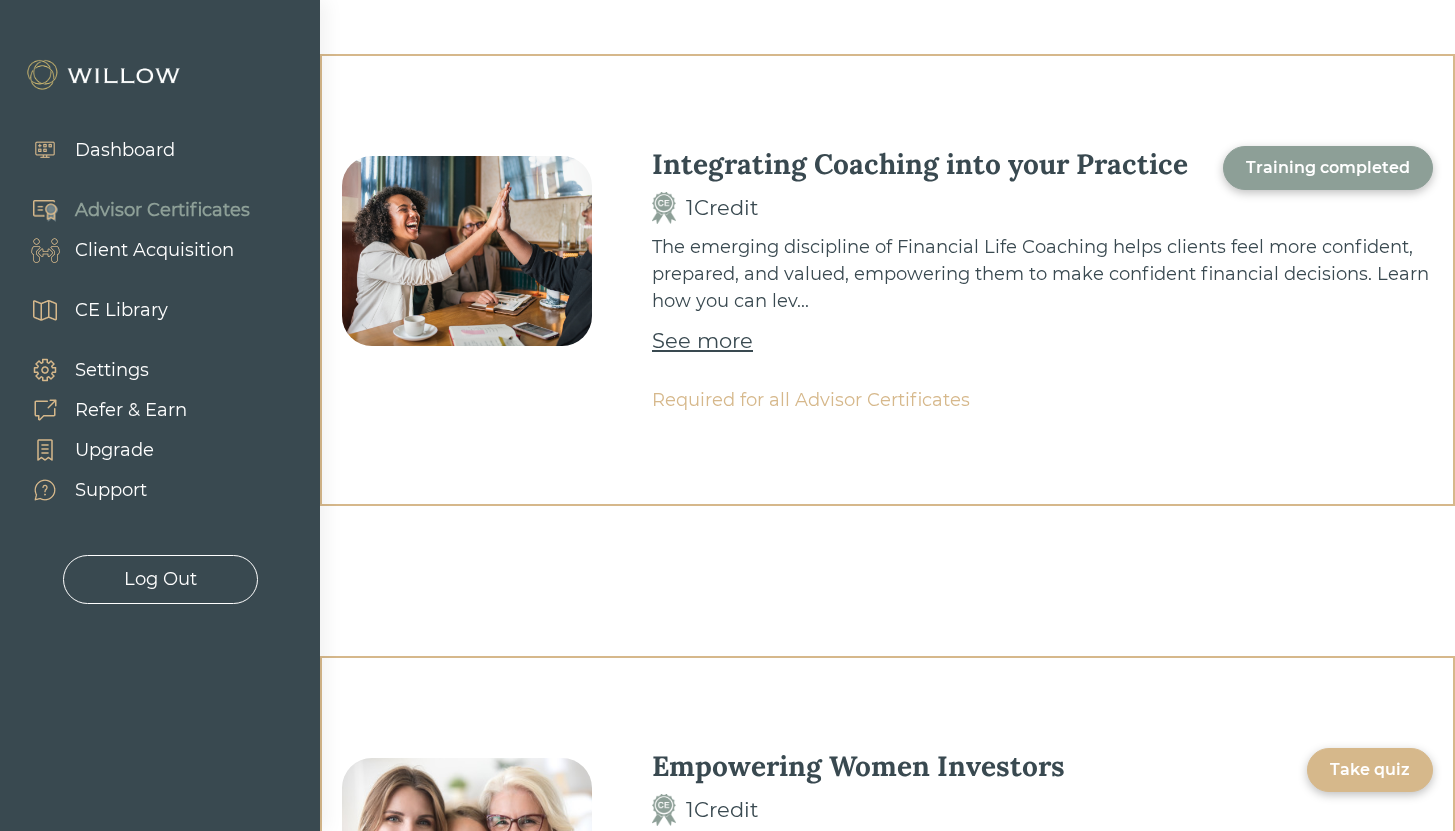 scroll, scrollTop: 0, scrollLeft: 0, axis: both 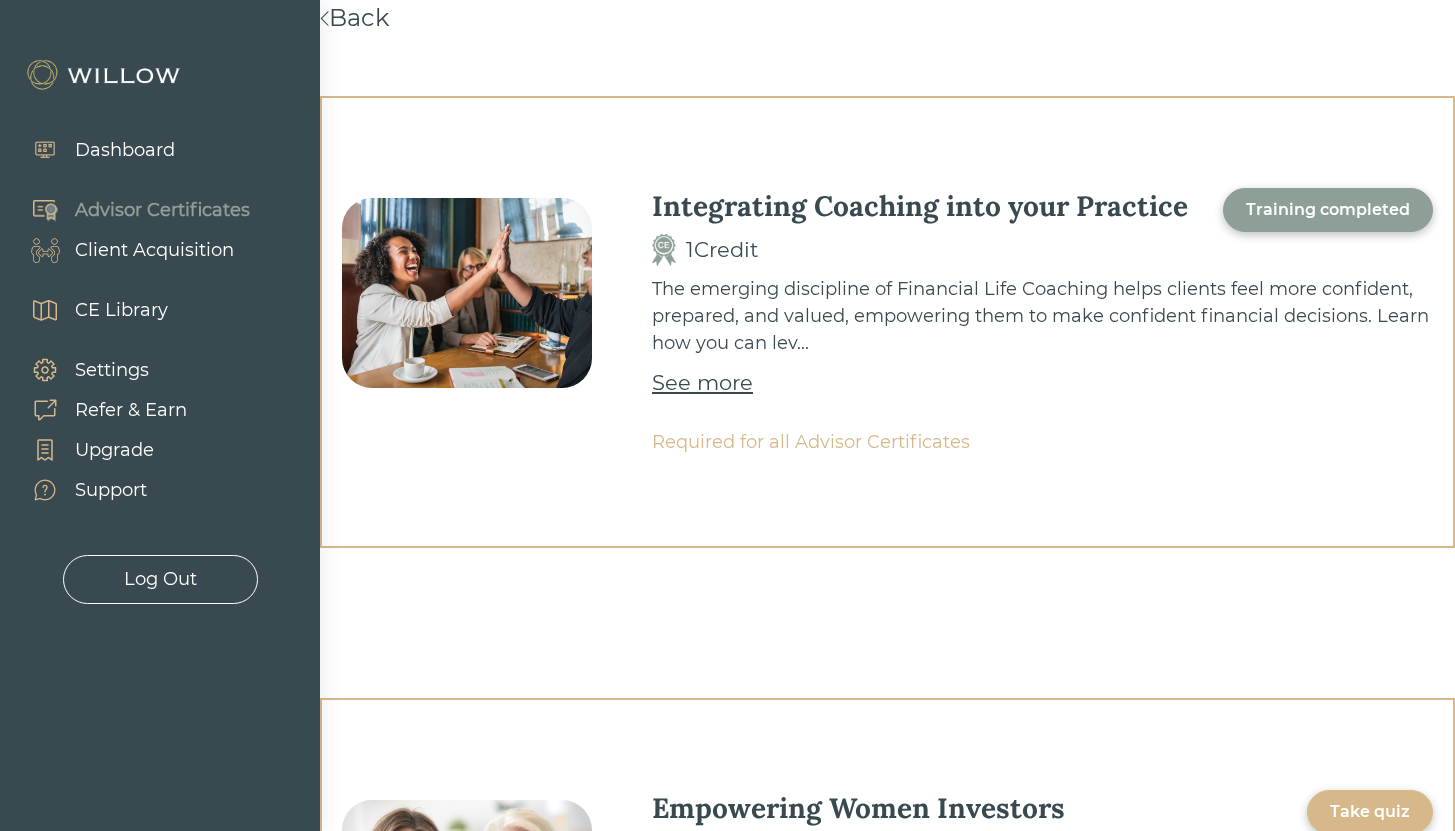 click on "Training completed" at bounding box center (1328, 210) 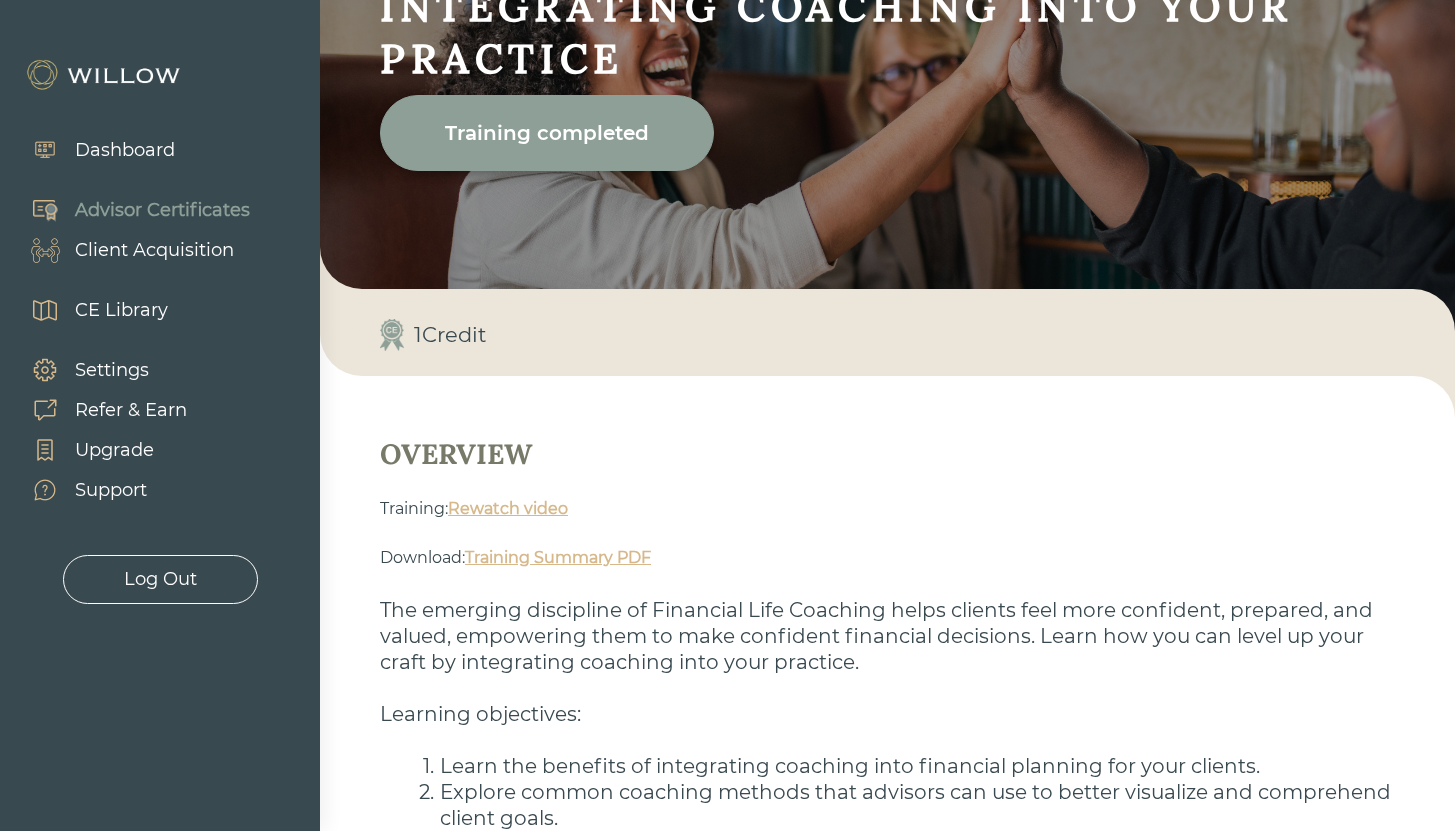 scroll, scrollTop: 215, scrollLeft: 0, axis: vertical 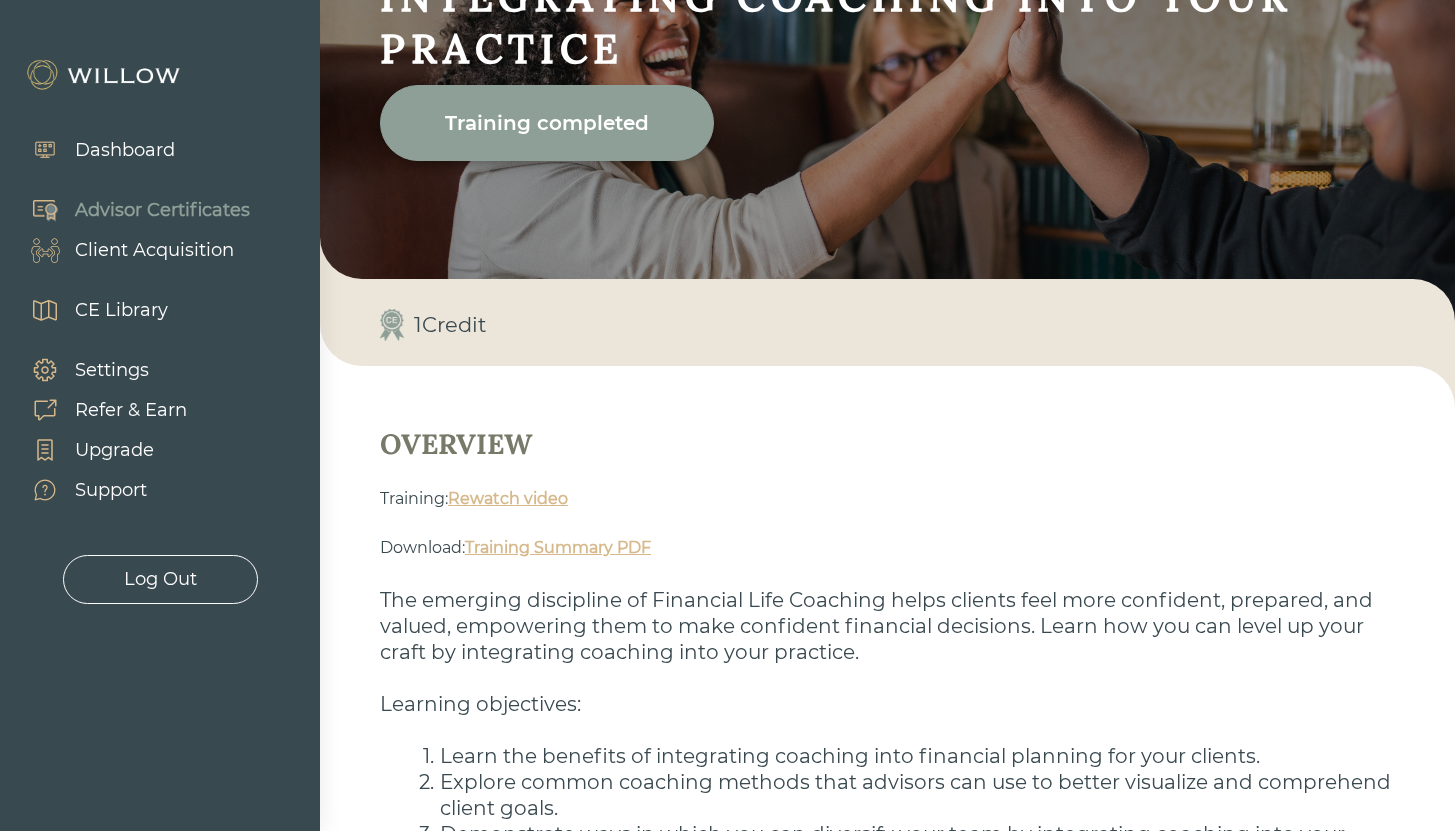 click on "Training Summary PDF" at bounding box center [558, 547] 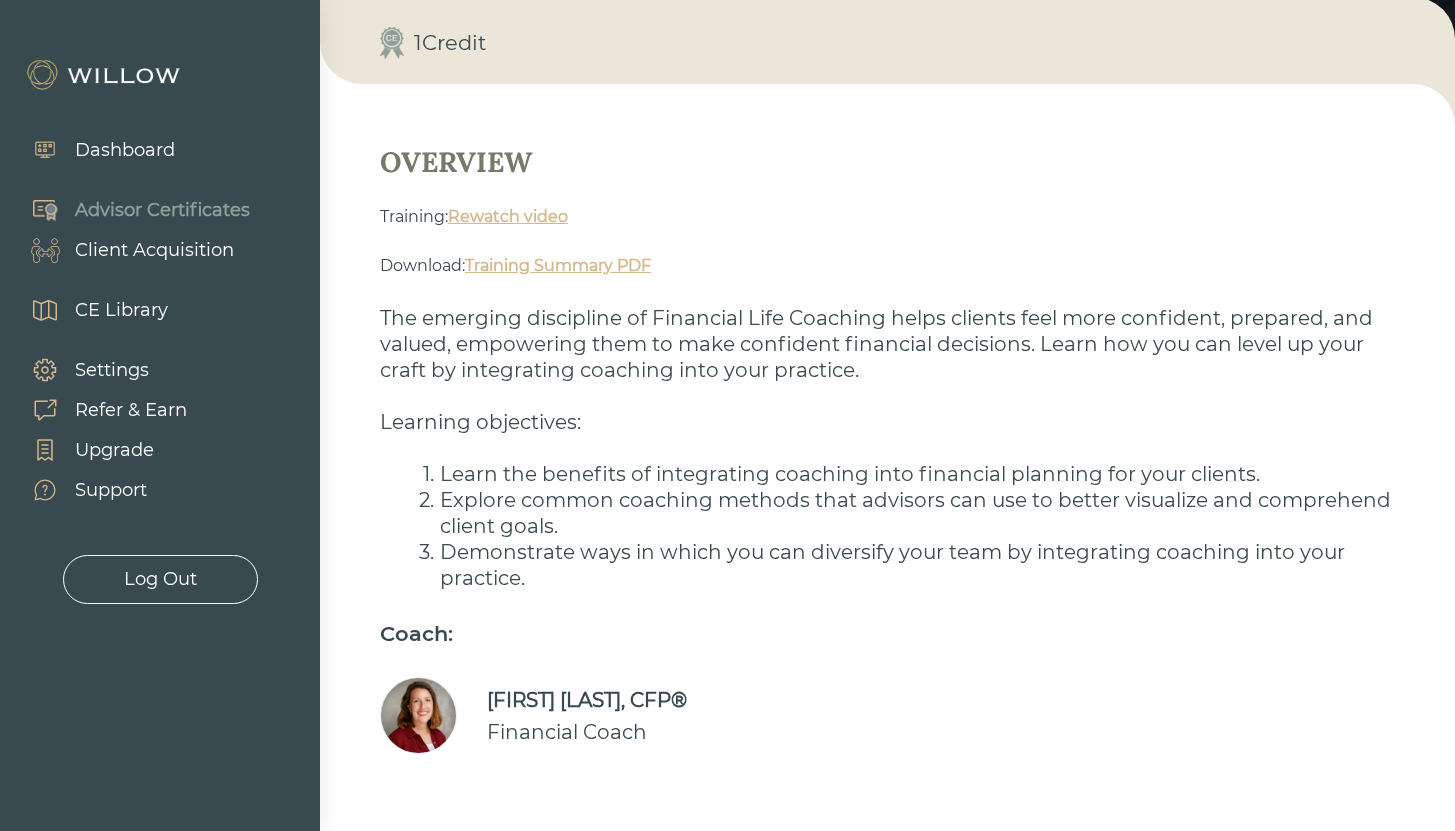 scroll, scrollTop: 518, scrollLeft: 0, axis: vertical 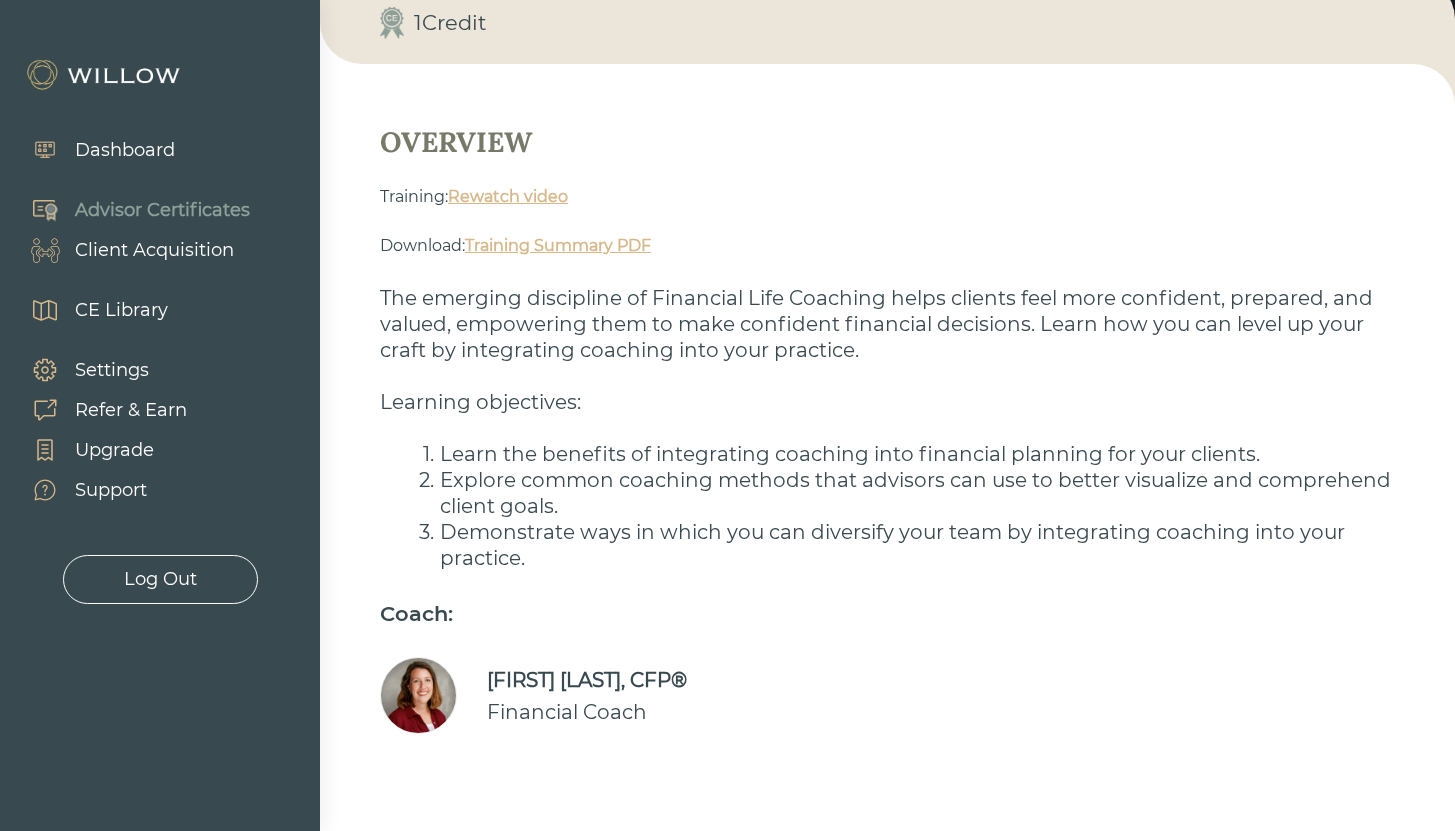 click on "Rewatch video" at bounding box center [508, 196] 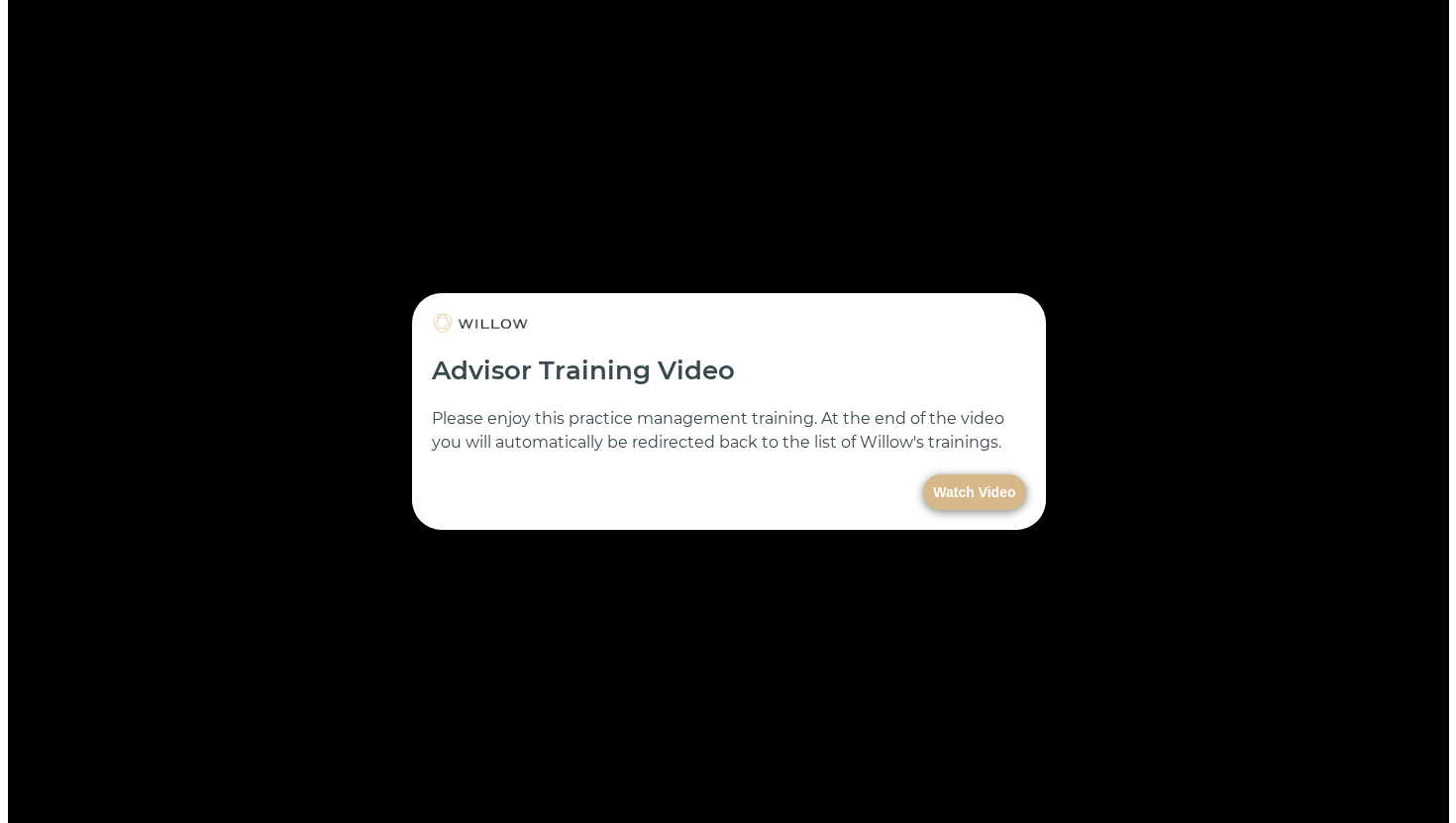 scroll, scrollTop: 0, scrollLeft: 0, axis: both 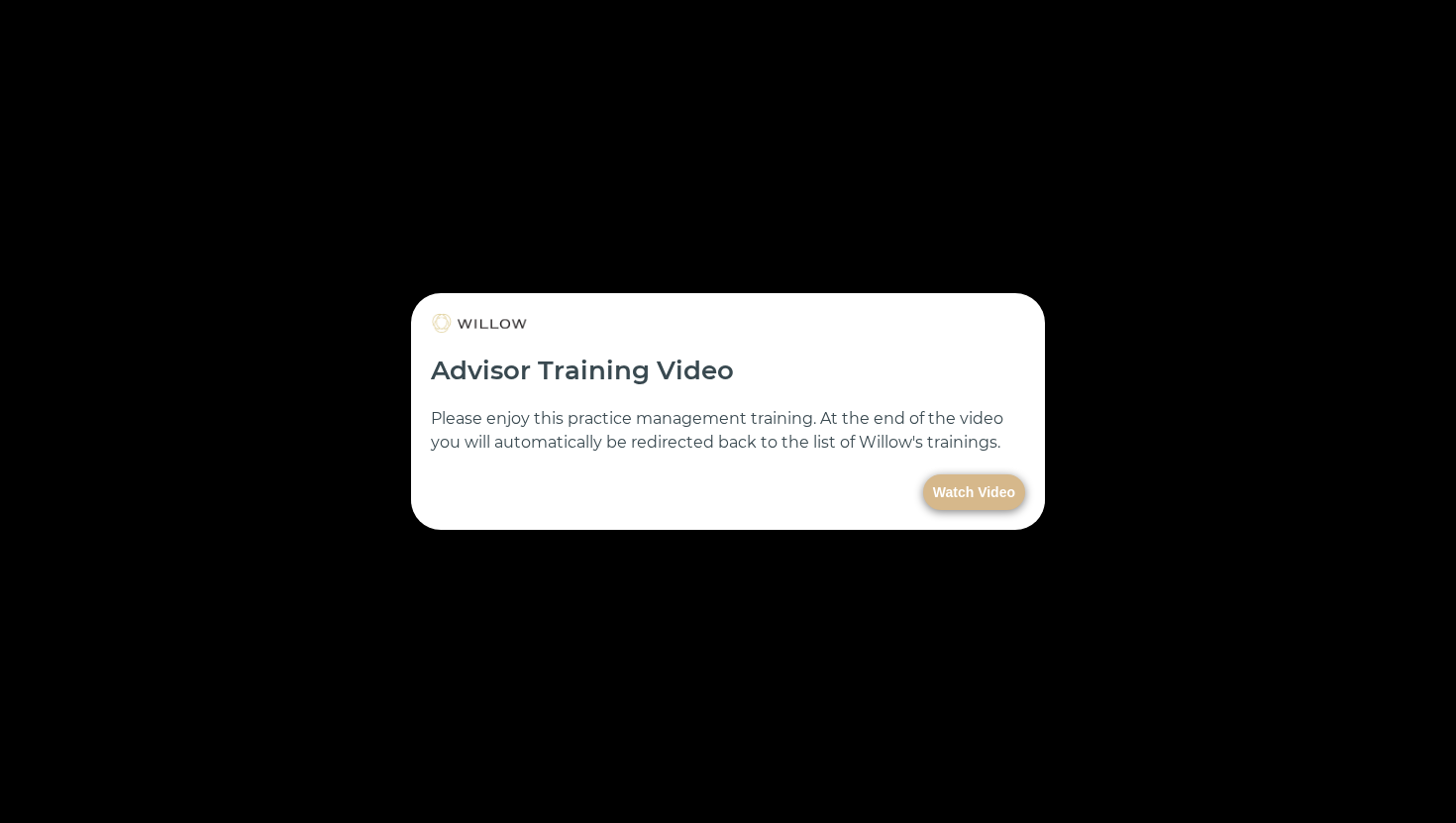 click on "Watch Video" at bounding box center [974, 492] 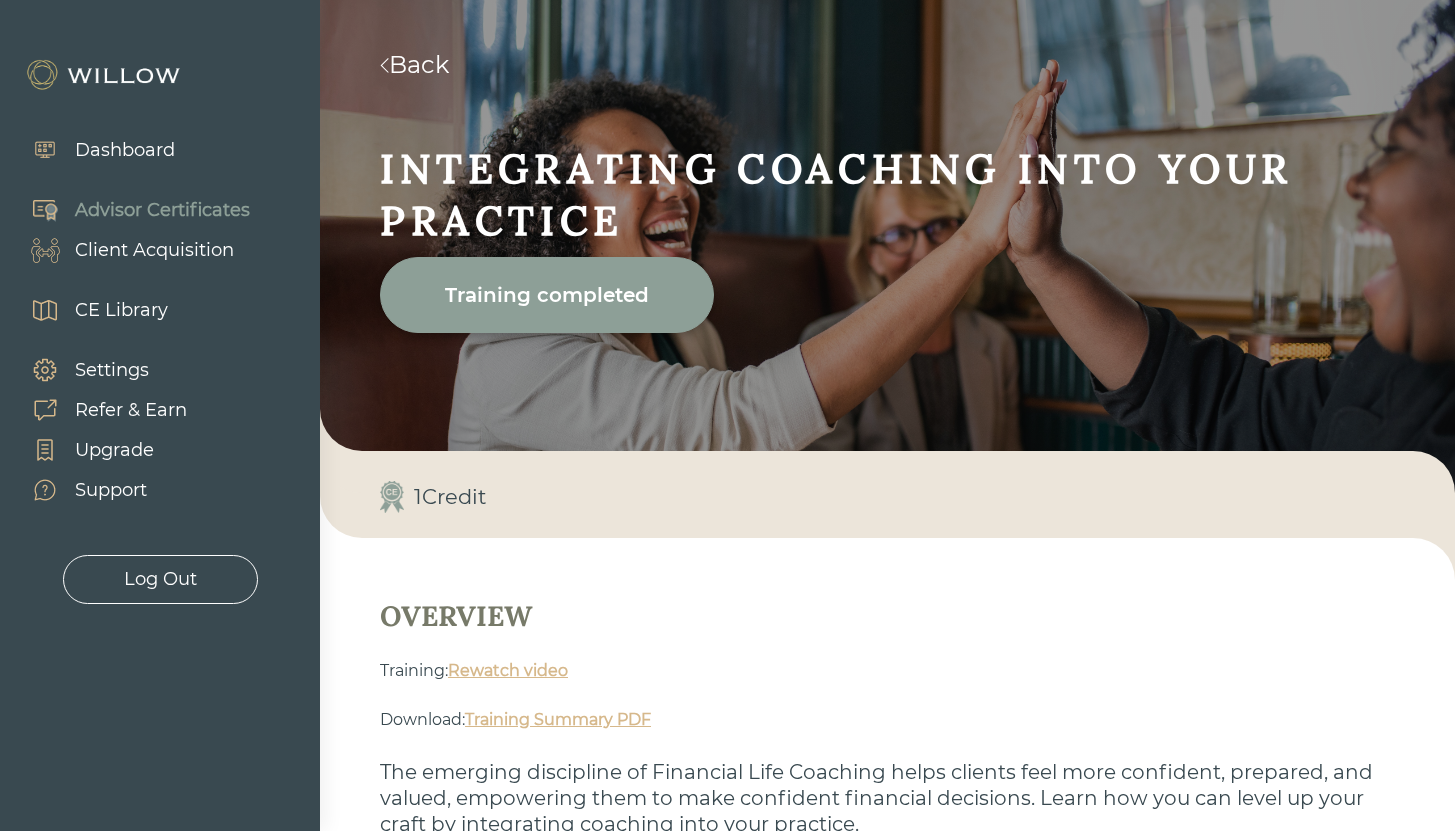 scroll, scrollTop: 0, scrollLeft: 0, axis: both 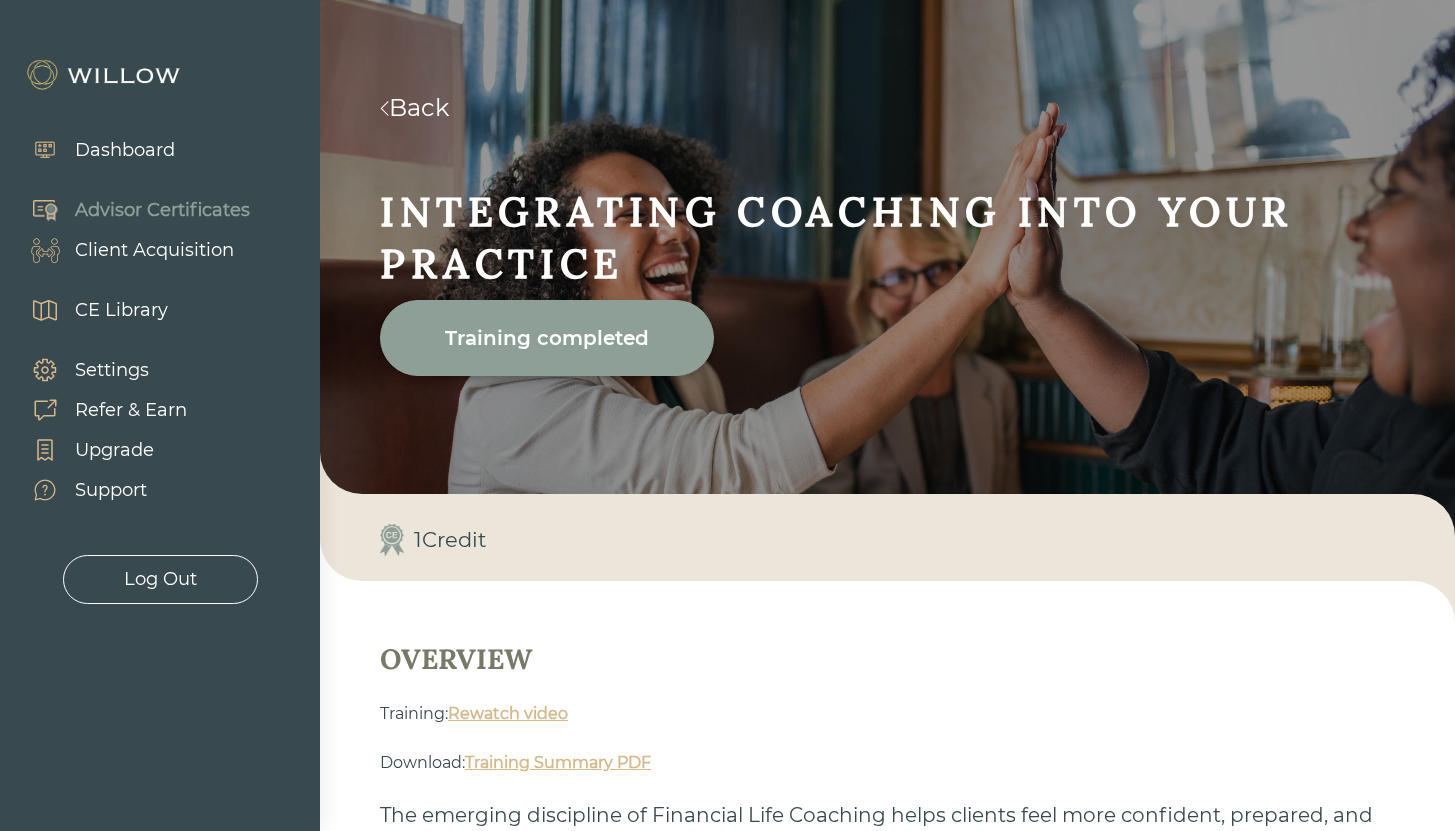 click on "Back" at bounding box center [414, 107] 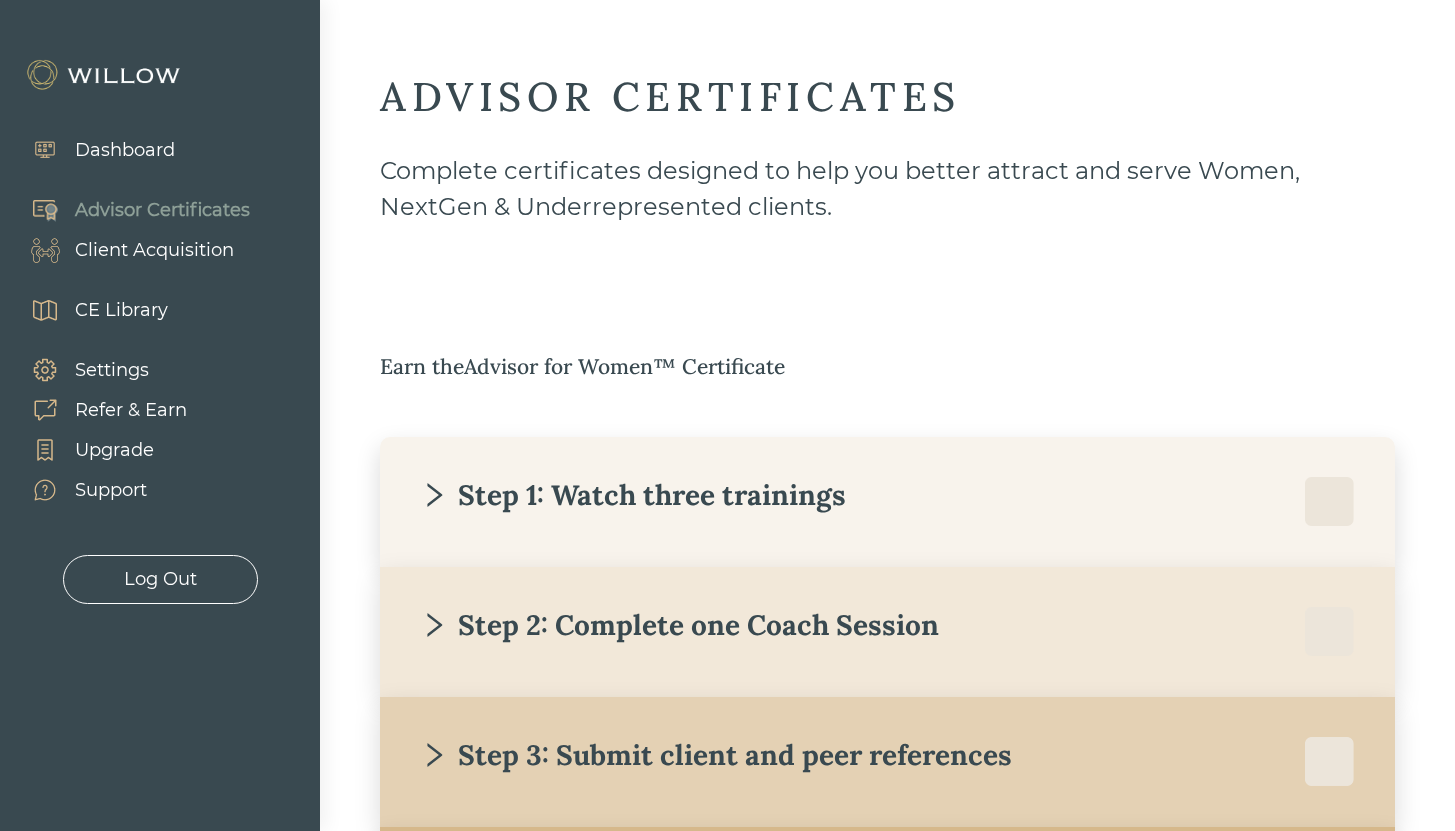 scroll, scrollTop: 36, scrollLeft: 0, axis: vertical 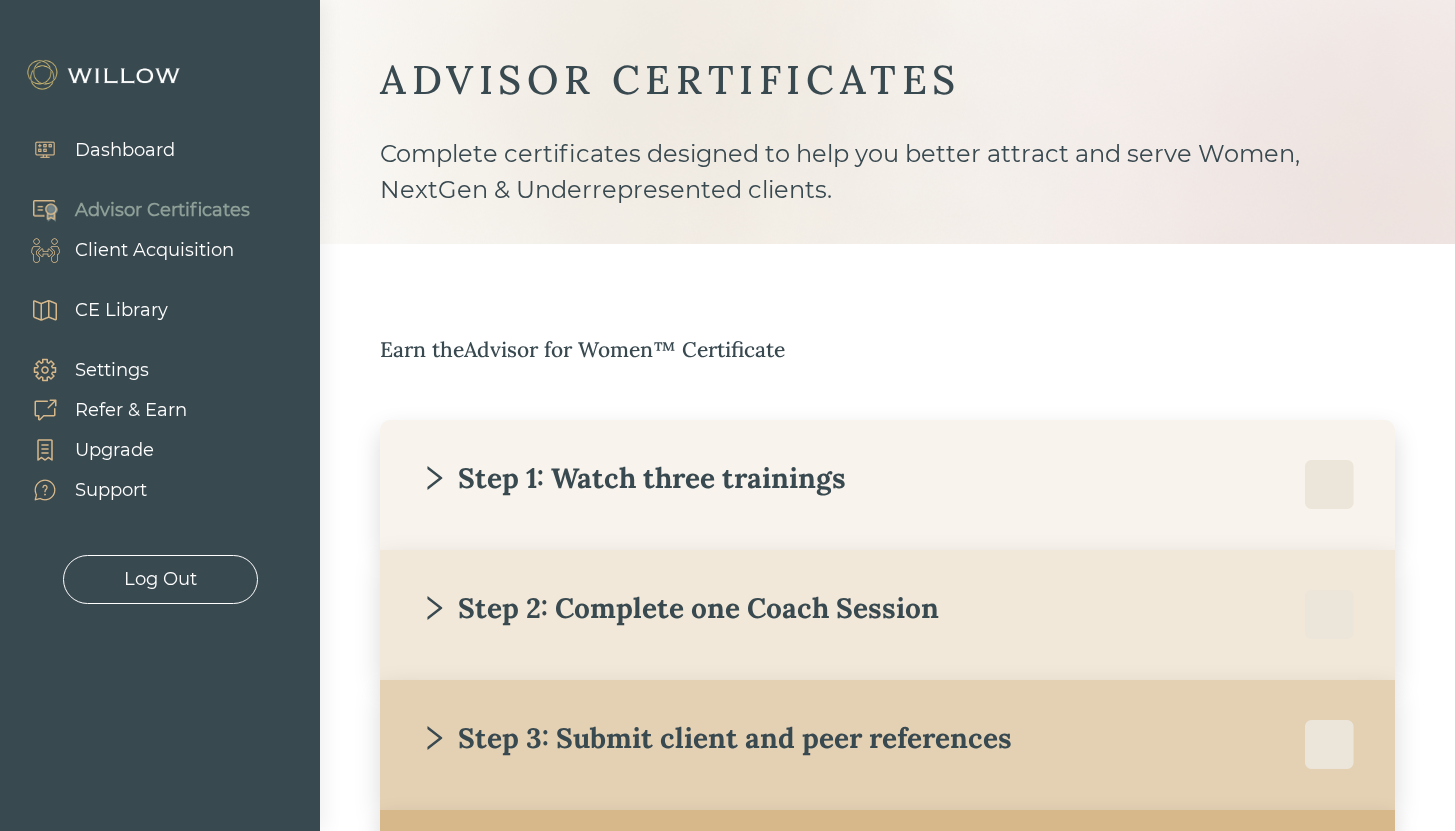 drag, startPoint x: 699, startPoint y: 484, endPoint x: 684, endPoint y: 469, distance: 21.213203 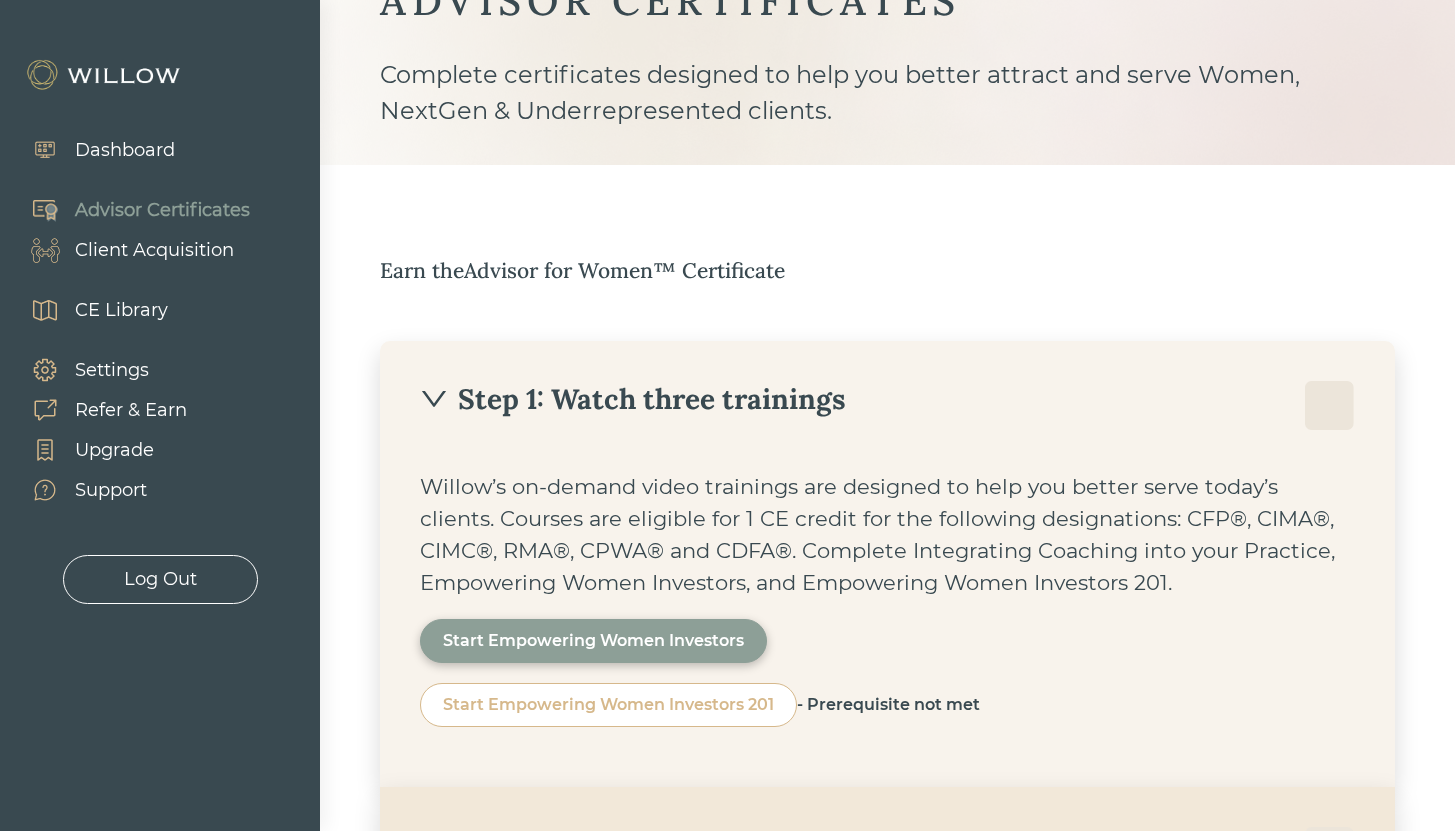 scroll, scrollTop: 406, scrollLeft: 0, axis: vertical 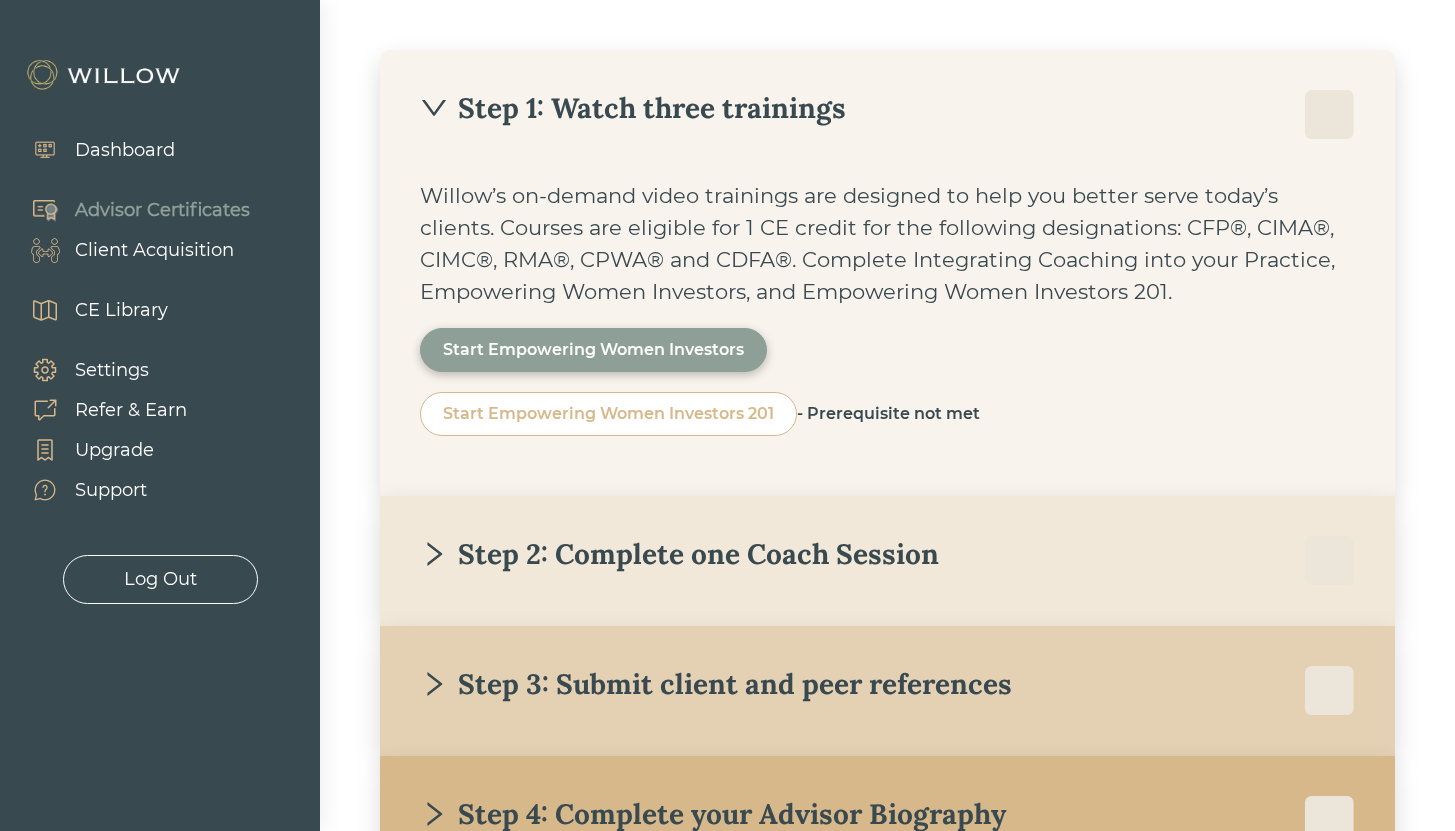 click on "Start Empowering Women Investors" at bounding box center (593, 350) 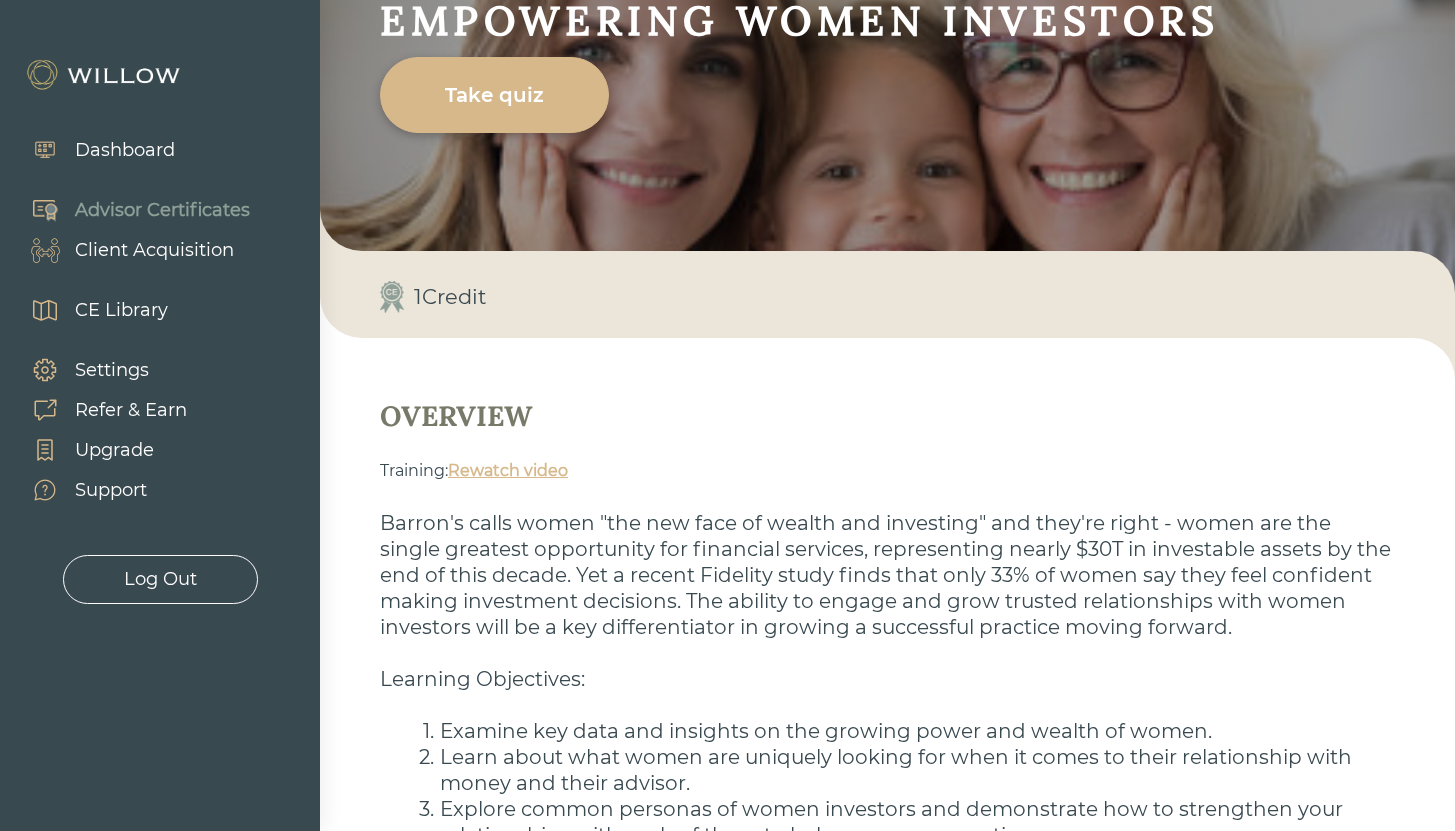 scroll, scrollTop: 35, scrollLeft: 0, axis: vertical 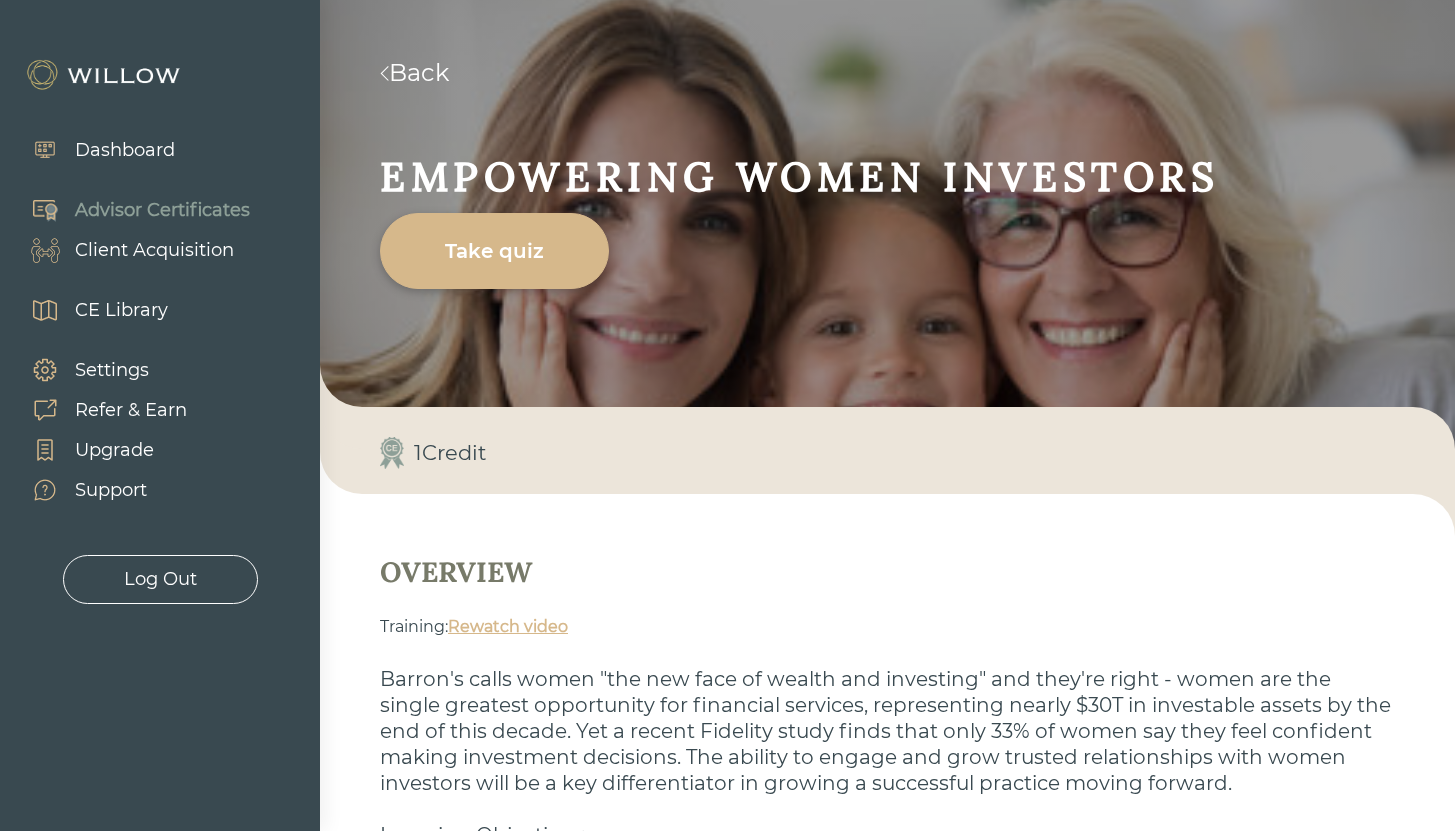 click on "Take quiz" at bounding box center (494, 251) 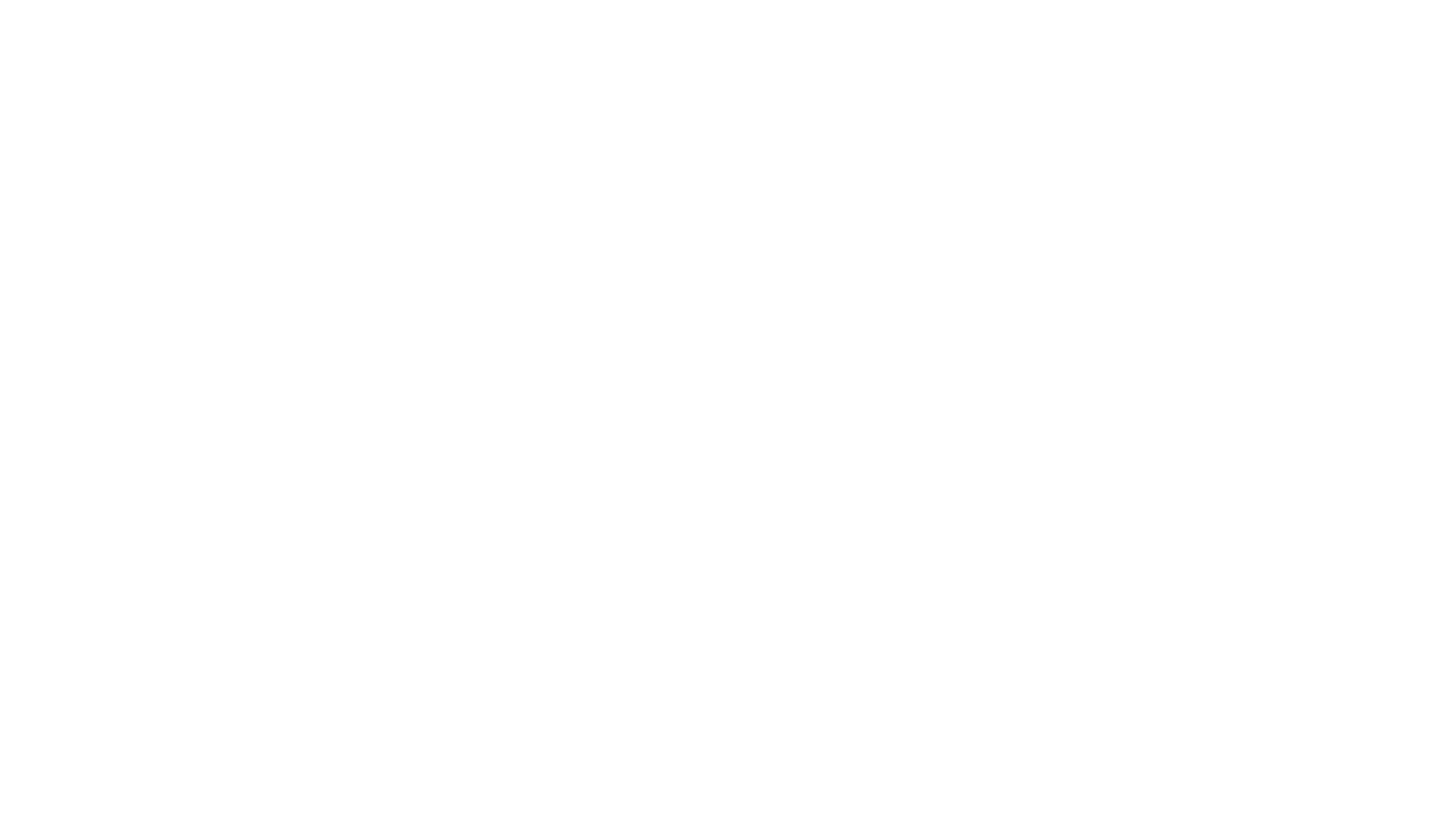 scroll, scrollTop: 0, scrollLeft: 0, axis: both 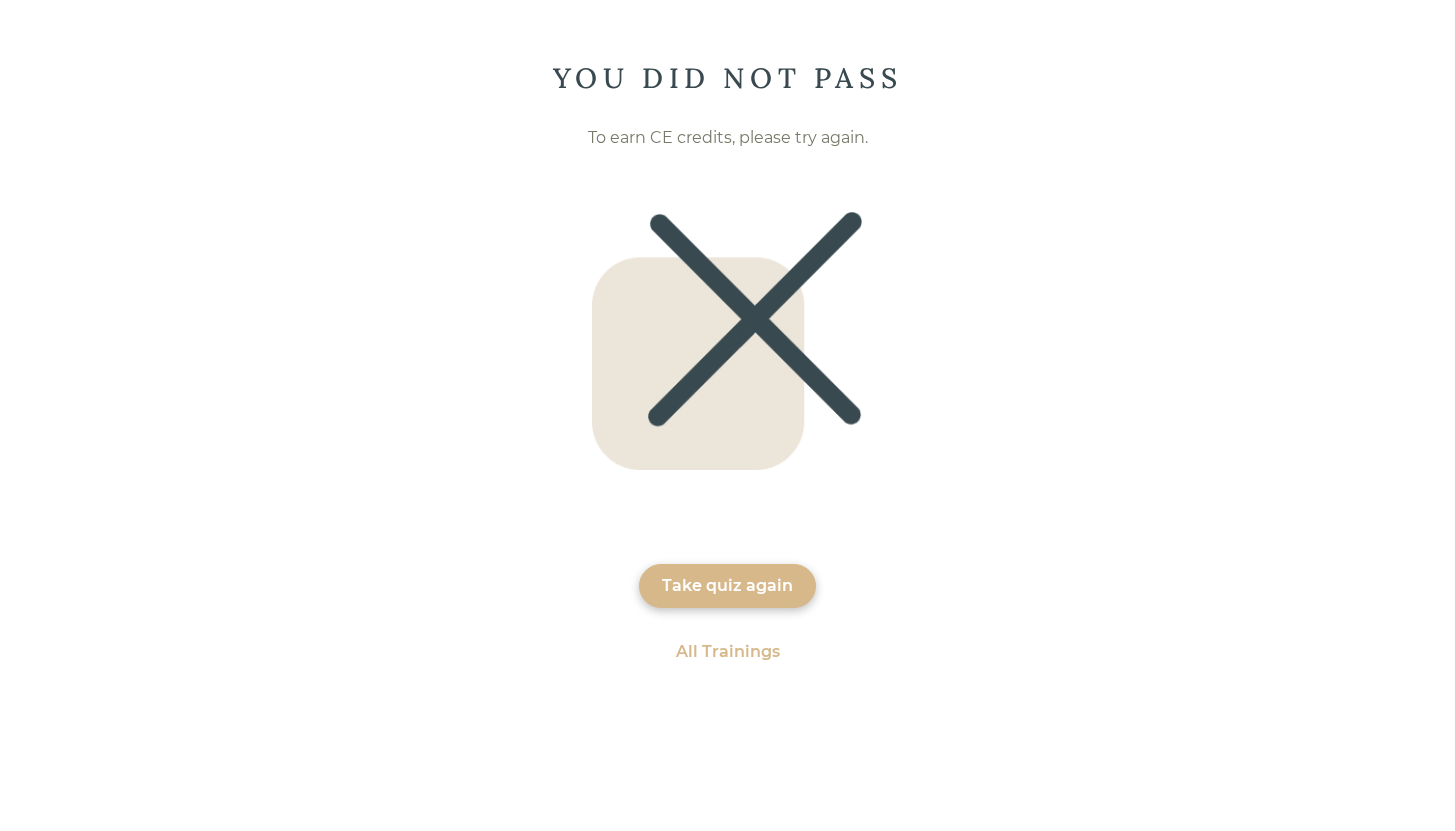 click on "Take quiz again" at bounding box center (727, 586) 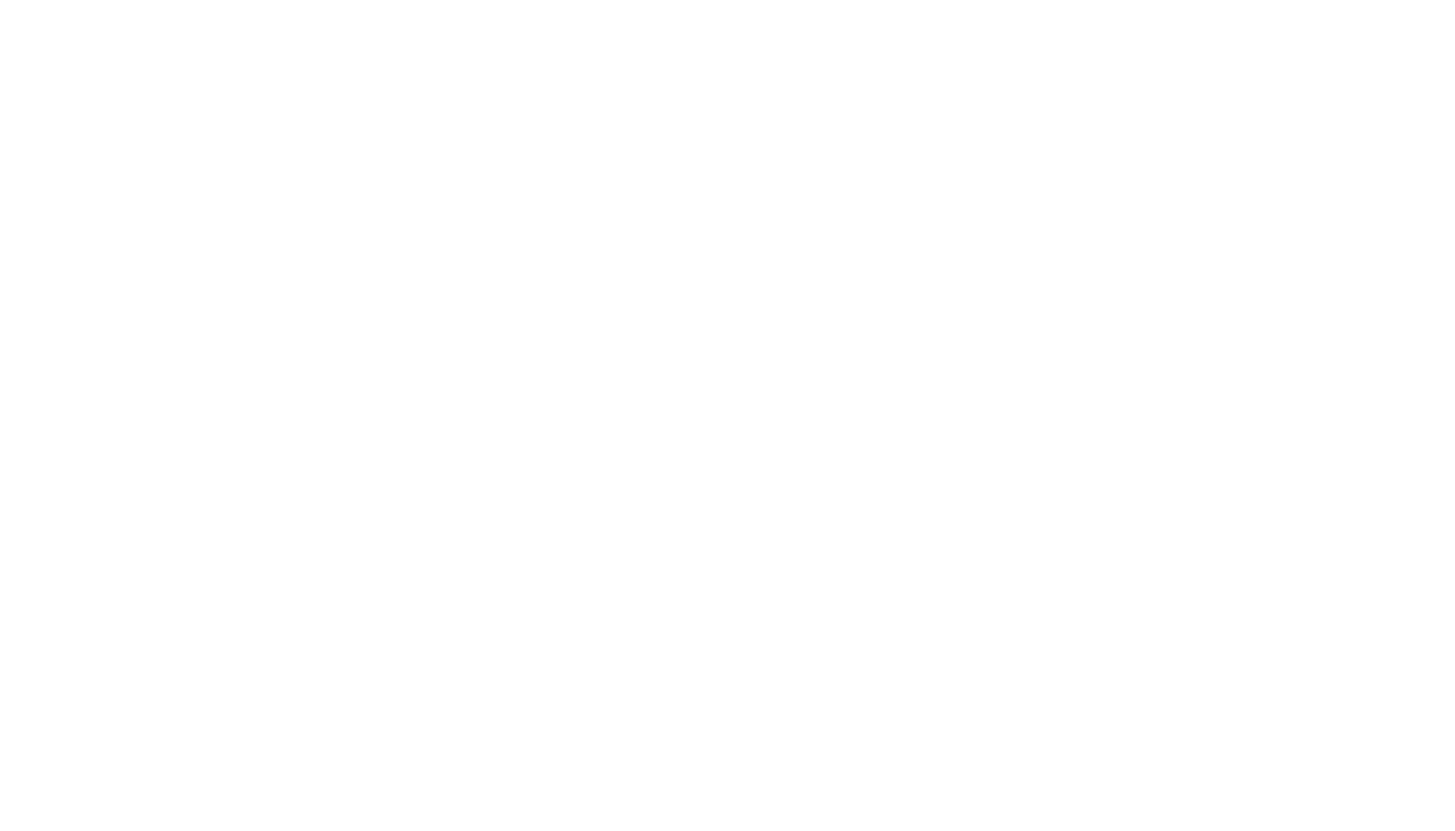 scroll, scrollTop: 0, scrollLeft: 0, axis: both 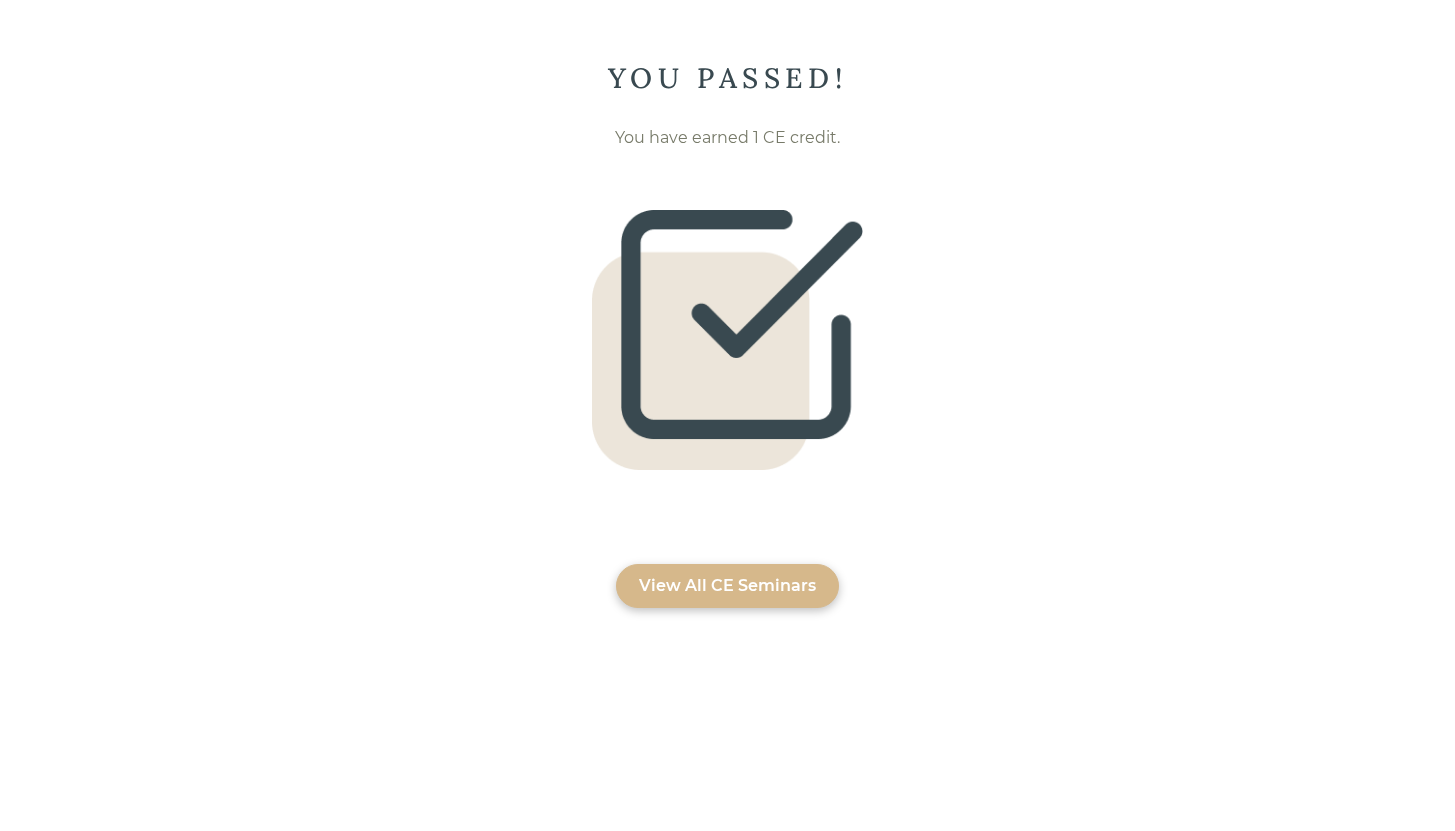 click on "View All CE Seminars" at bounding box center [727, 586] 